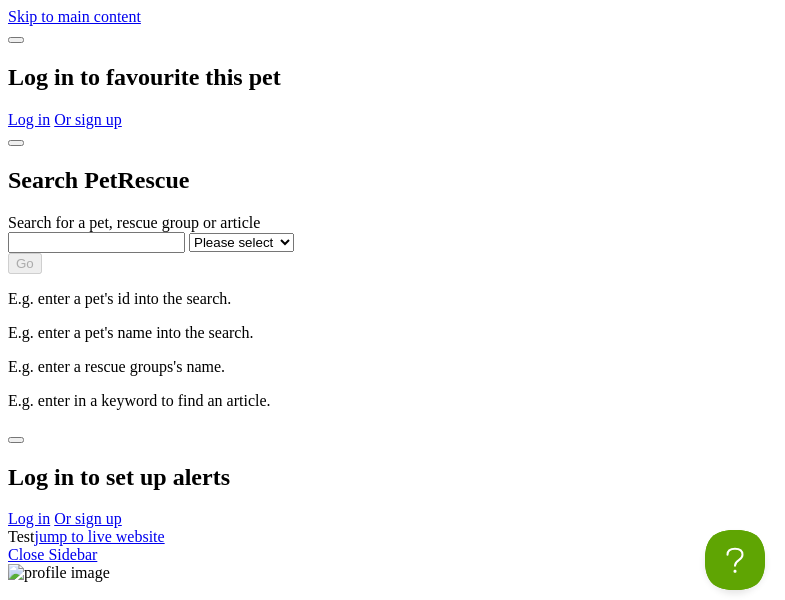 scroll, scrollTop: 0, scrollLeft: 0, axis: both 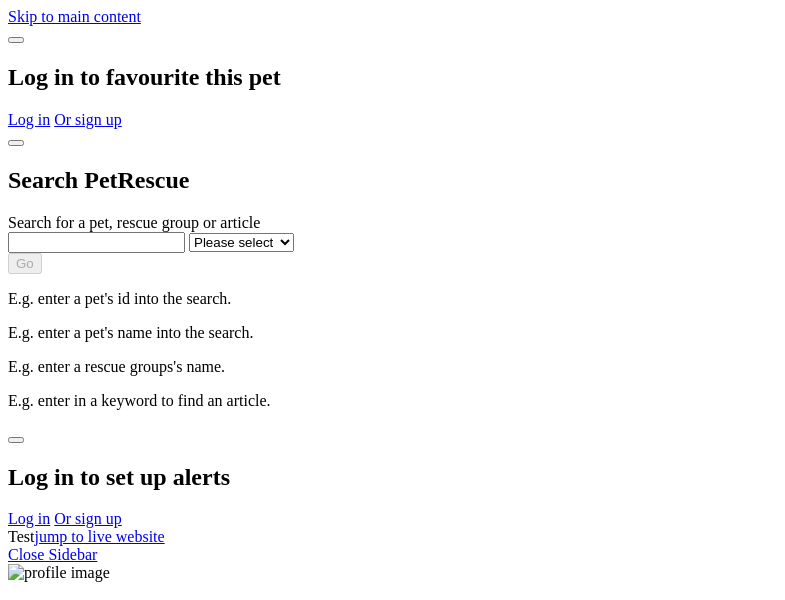select 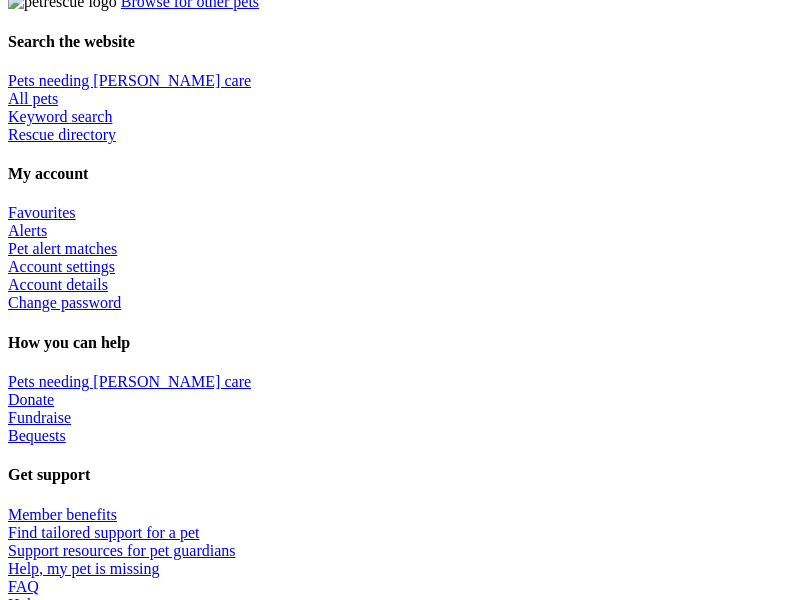 click at bounding box center [412, 2154] 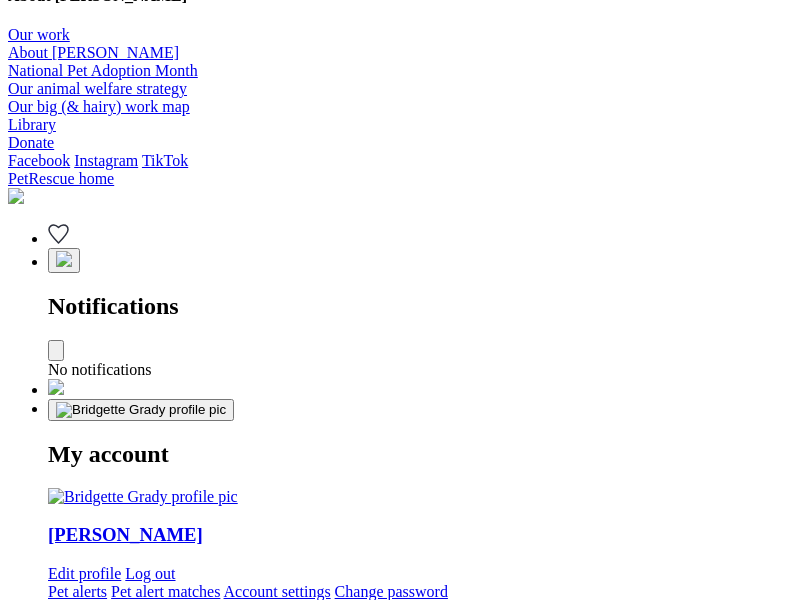 click at bounding box center (335, 2251) 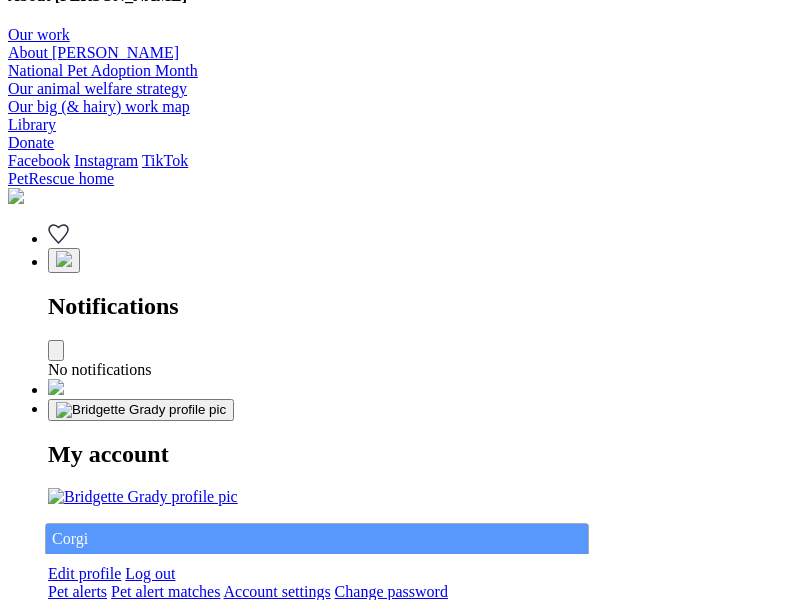 type on "Corgi" 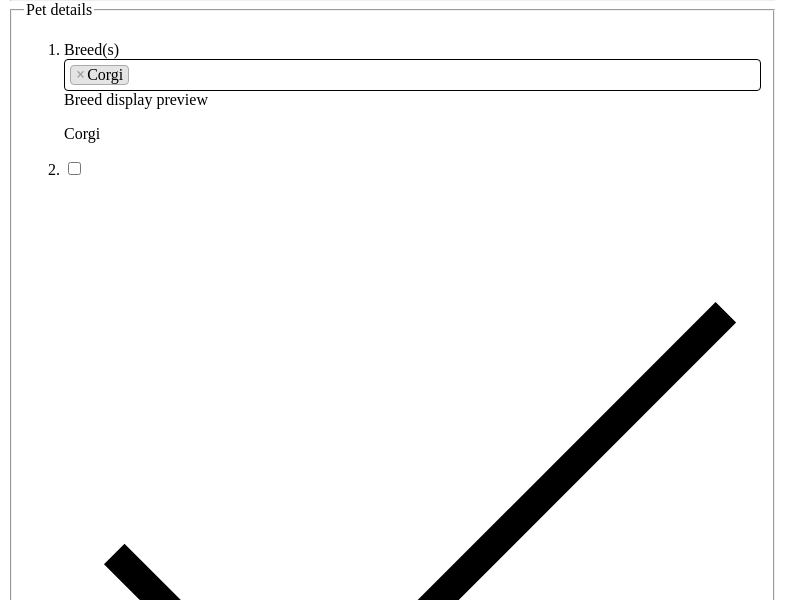click at bounding box center [293, 6344] 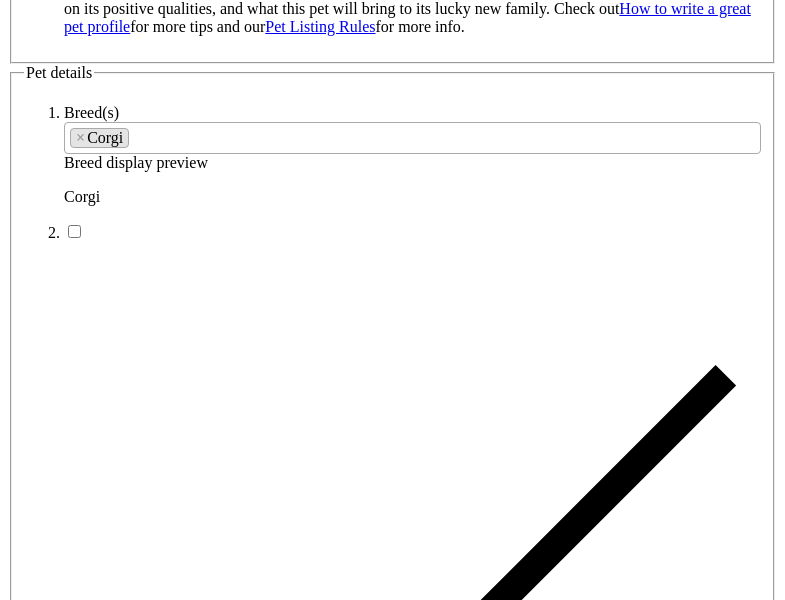 click on "Bridesburg22, [GEOGRAPHIC_DATA], 5211" at bounding box center [412, 6443] 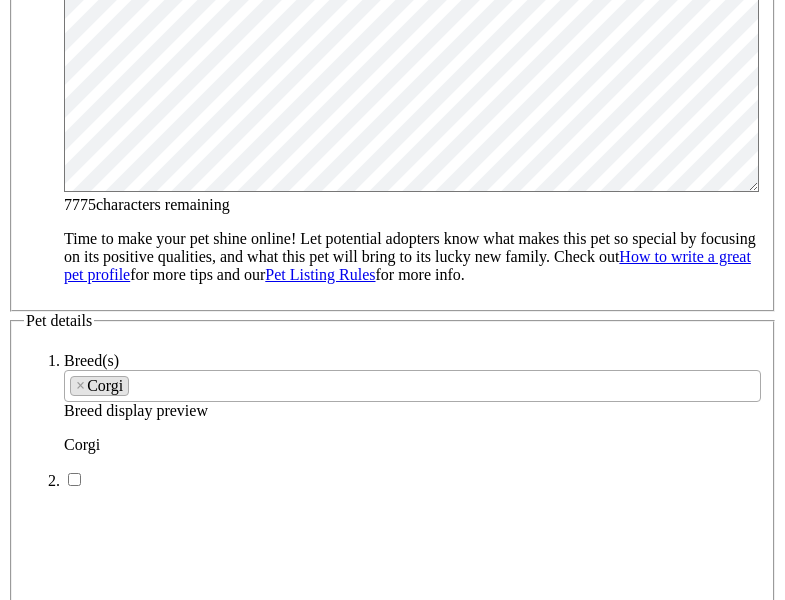 type on "Bridesburg22, [GEOGRAPHIC_DATA], 5211" 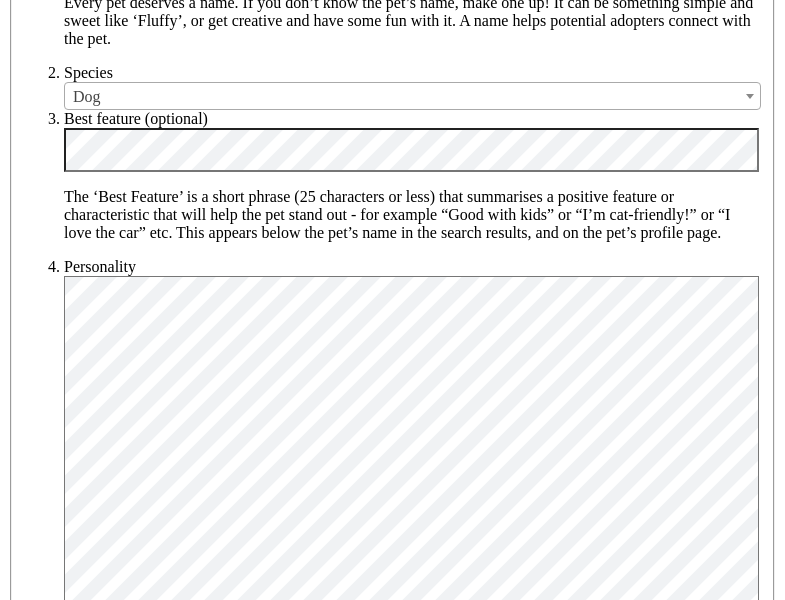 click on "[DEMOGRAPHIC_DATA]" at bounding box center (208, 1798) 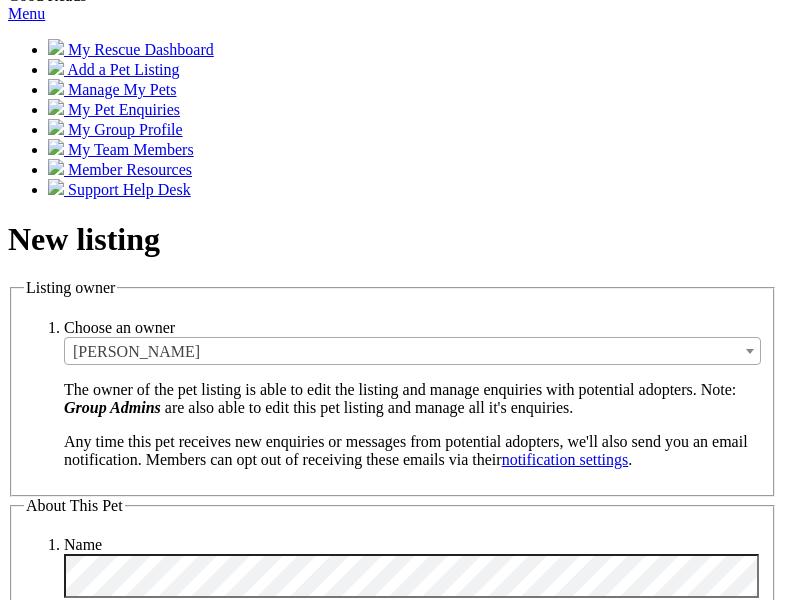 click on "Small" at bounding box center [138, 5335] 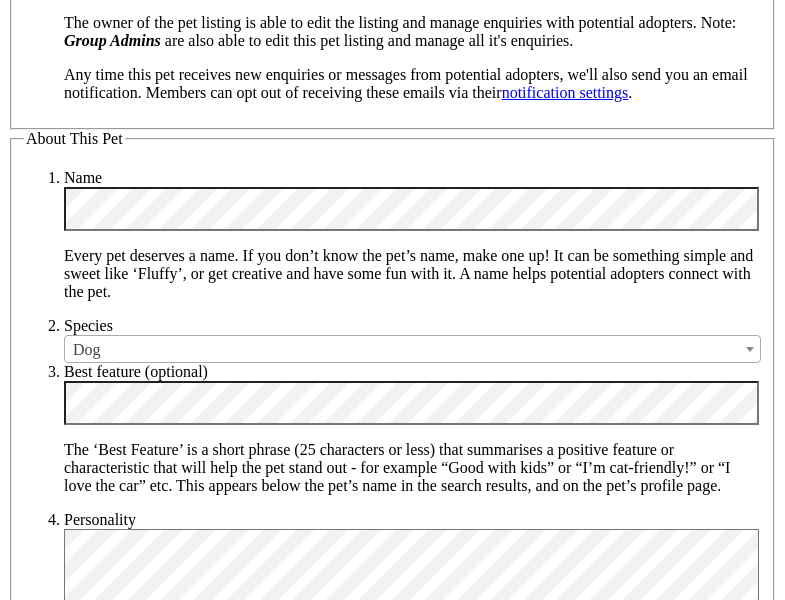 click on "Yes" at bounding box center (131, 6416) 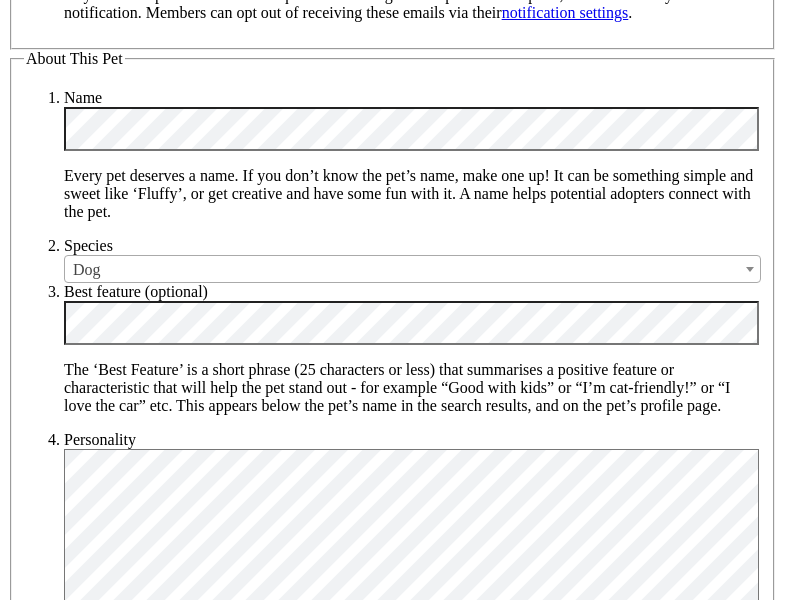 click on "Yes" at bounding box center [131, 6475] 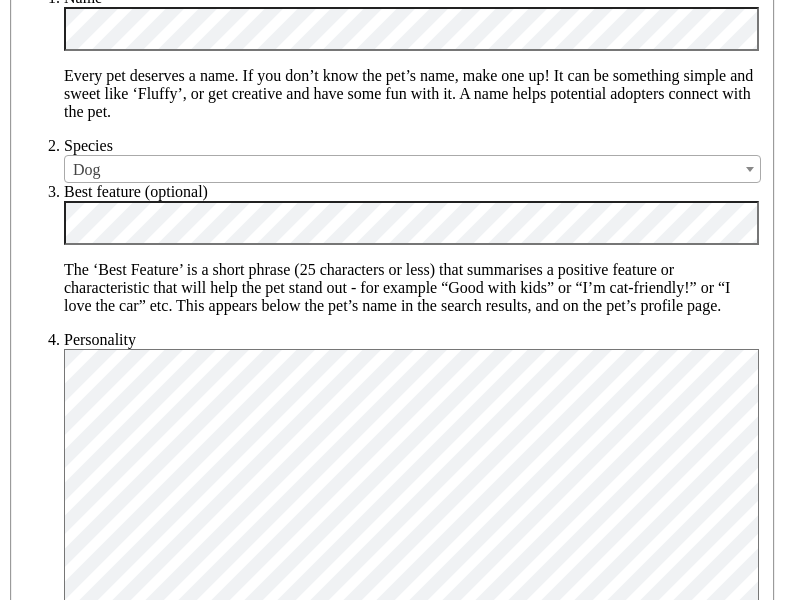 type on "14FEO934M45O193" 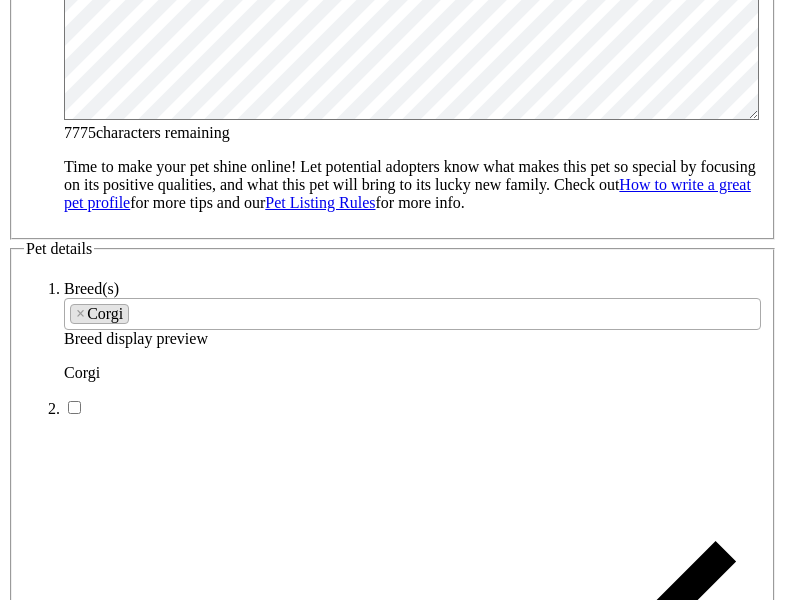 click on "SA" at bounding box center (90, 10336) 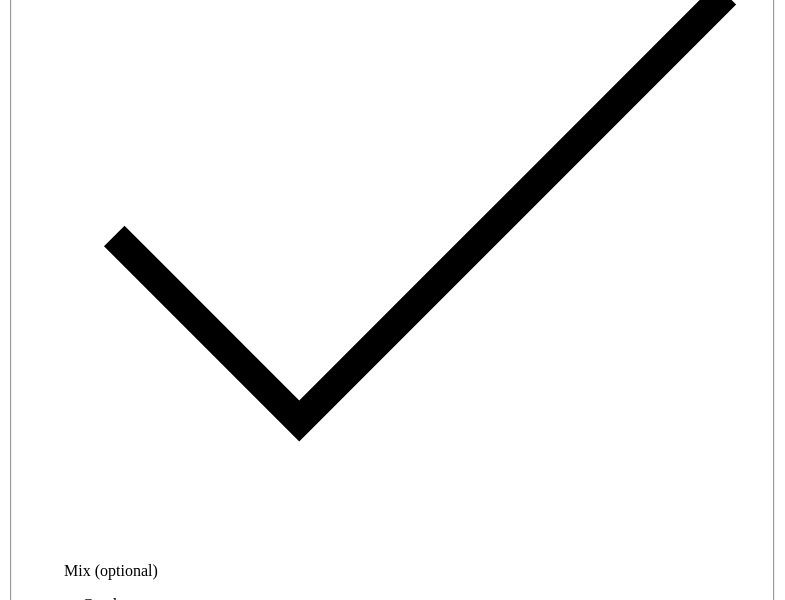 click on "Email" at bounding box center (139, 17672) 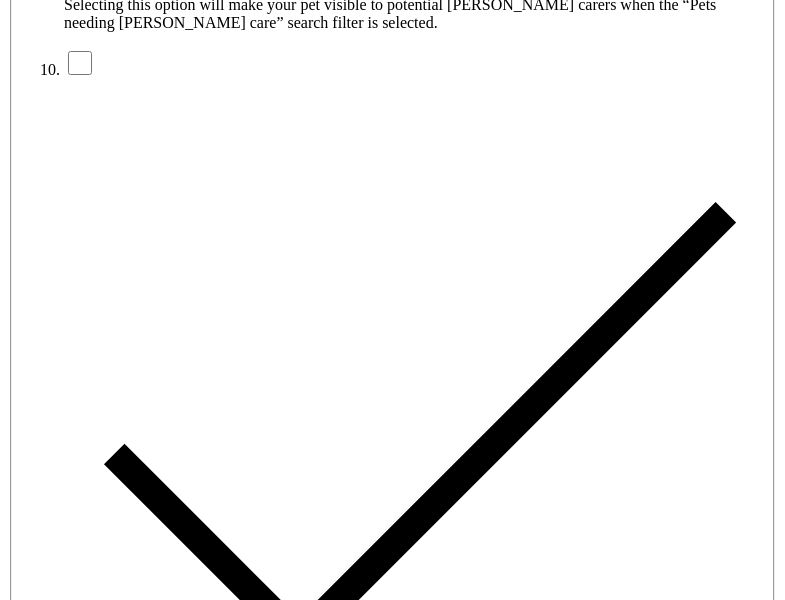 type on "Please wait..." 